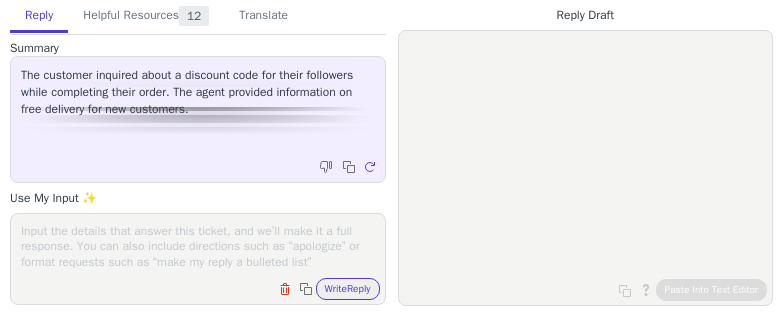 scroll, scrollTop: 0, scrollLeft: 0, axis: both 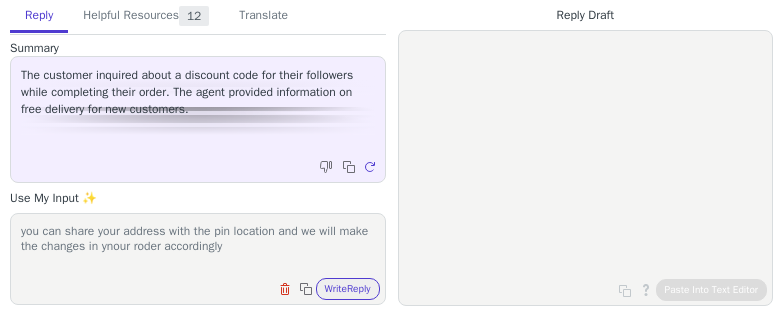 click on "you can share your address with the pin location and we will make the changes in ynour roder accordingly" at bounding box center (198, 246) 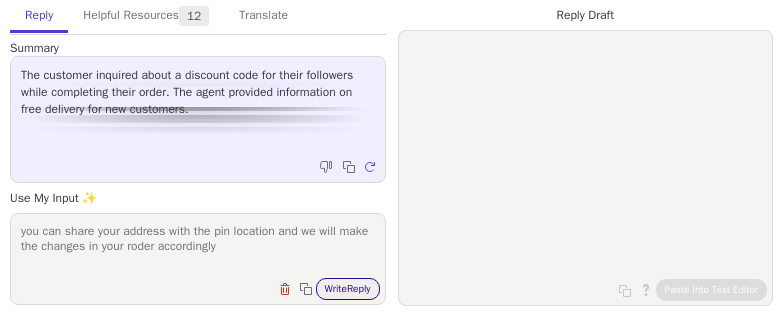 type on "you can share your address with the pin location and we will make the changes in your roder accordingly" 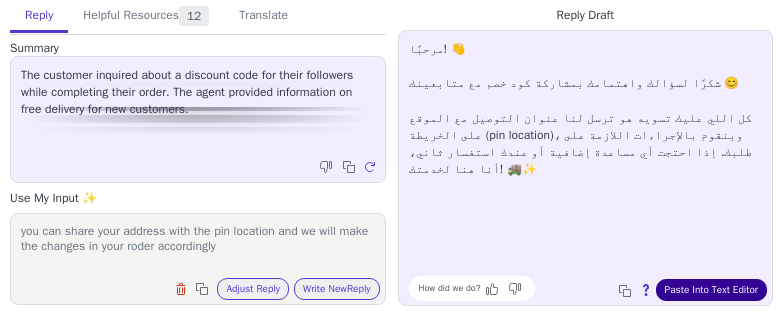 click on "Paste Into Text Editor" at bounding box center [711, 290] 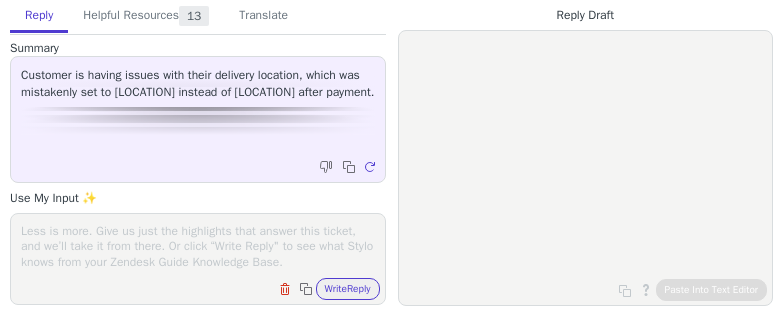 scroll, scrollTop: 0, scrollLeft: 0, axis: both 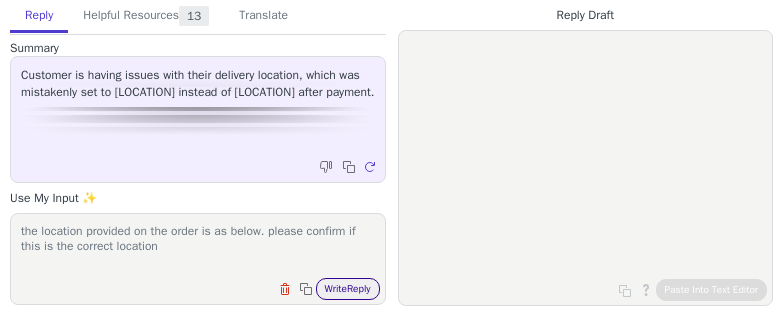 type on "the location provided on the order is as below. please confirm if this is the correct location" 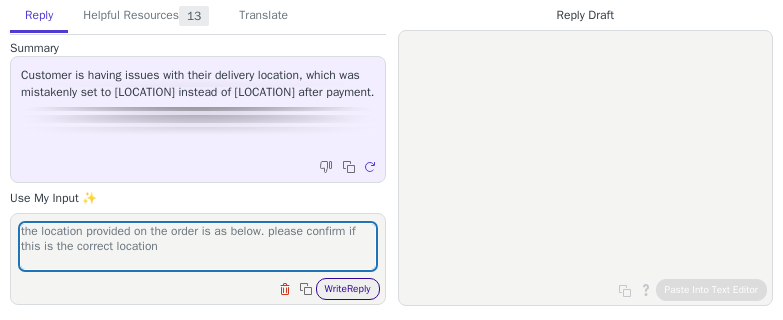 click on "Write  Reply" at bounding box center (348, 289) 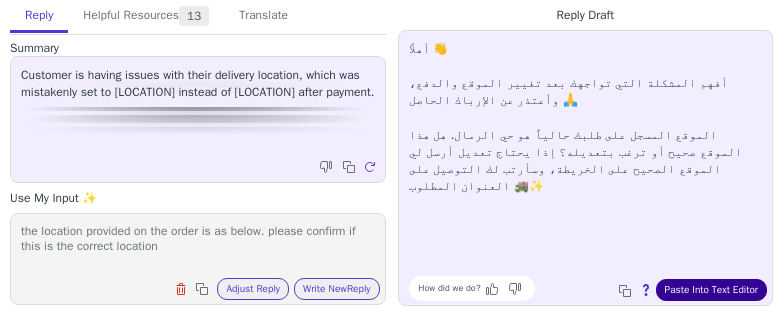 click on "Paste Into Text Editor" at bounding box center [711, 290] 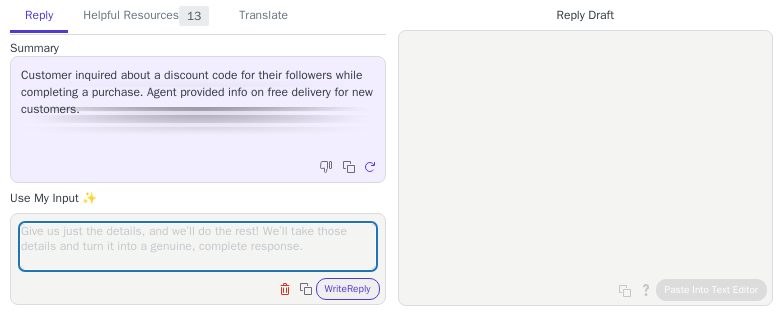 click at bounding box center (198, 246) 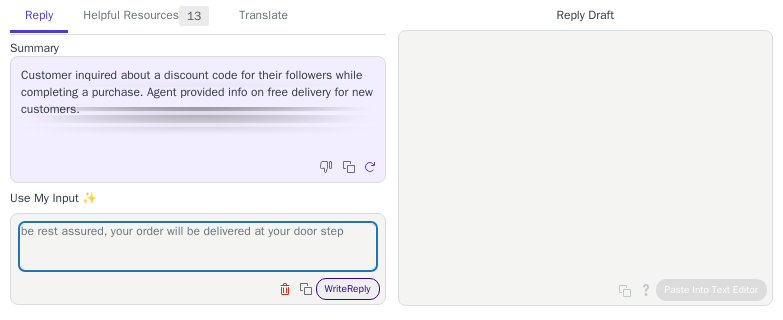 type on "be rest assured, your order will be delivered at your door step" 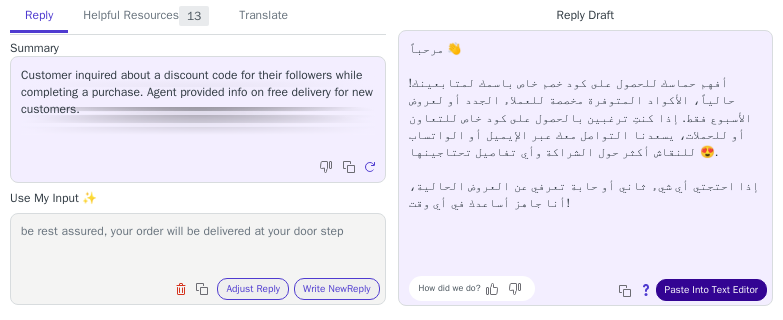 click on "Paste Into Text Editor" at bounding box center [711, 290] 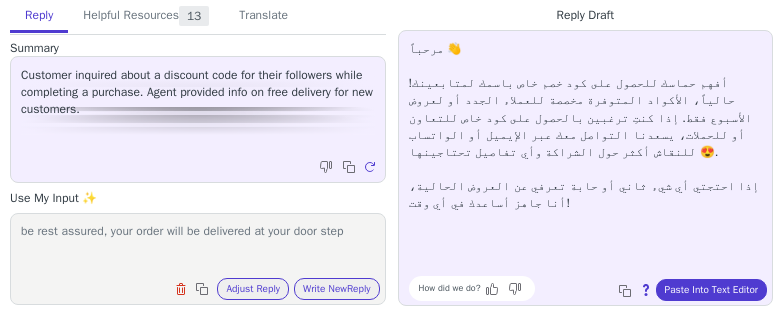click on "be rest assured, your order will be delivered at your door step" at bounding box center (198, 246) 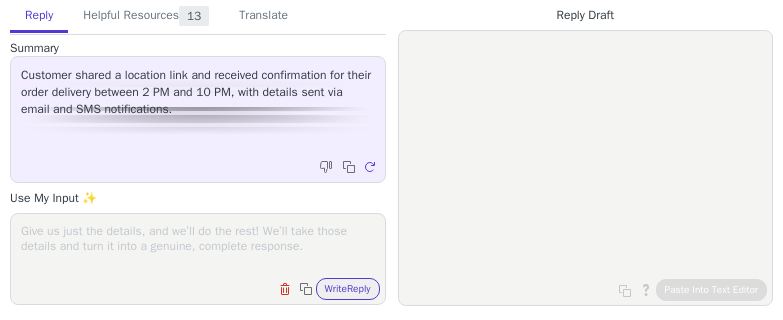 scroll, scrollTop: 0, scrollLeft: 0, axis: both 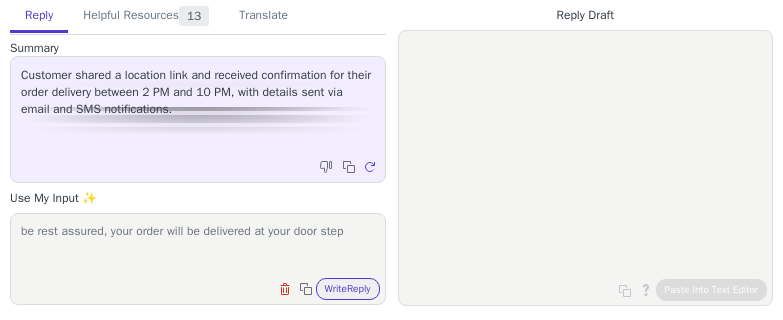type on "be rest assured, your order will be delivered at your door step" 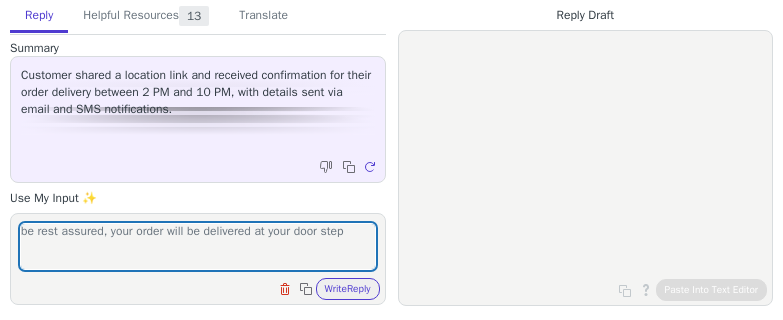 click on "Reply Helpful Resources  13   Translate Summary Customer shared a location link and received confirmation for their order delivery between 2 PM and 10 PM, with details sent via email and SMS notifications. Copy to clipboard Regenerate Use My Input ✨ be rest assured, your order will be delivered at your door step Clear field Copy to clipboard Write  Reply Knowledge Base Articles   5 Regenerate Tickets   5 Regenerate Macros   3 Regenerate From Detected Language Czech English (United States) Danish Dutch French French (Canada) German Italian Japanese Korean Norwegian Polish Portuguese Portuguese (Brazil) Slovak Spanish Swedish Arabic (Saudi Arabia) - العربية (المملكة العربية السعودية) To Czech English (United States) Danish Dutch French French (Canada) German Italian Japanese Korean Norwegian Polish Portuguese Portuguese (Brazil) Slovak Spanish Swedish Arabic (Saudi Arabia) - العربية (المملكة العربية السعودية) Text to be translated: Clear text Translate" at bounding box center [198, 153] 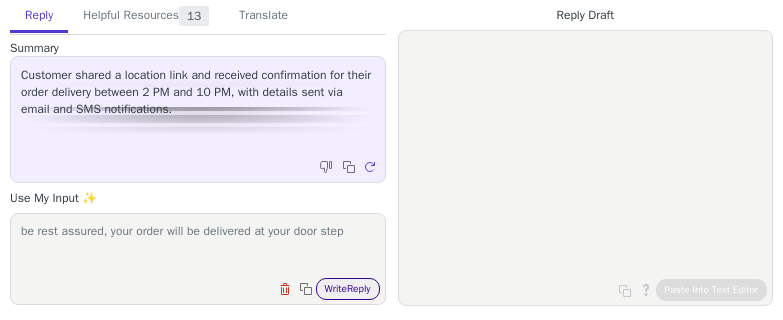 click on "Write  Reply" at bounding box center [348, 289] 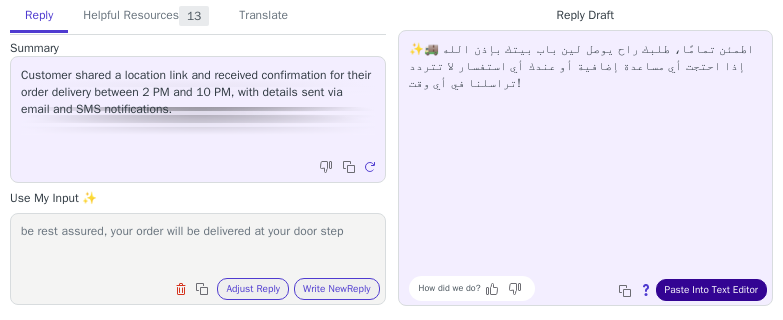 click on "Paste Into Text Editor" at bounding box center [711, 290] 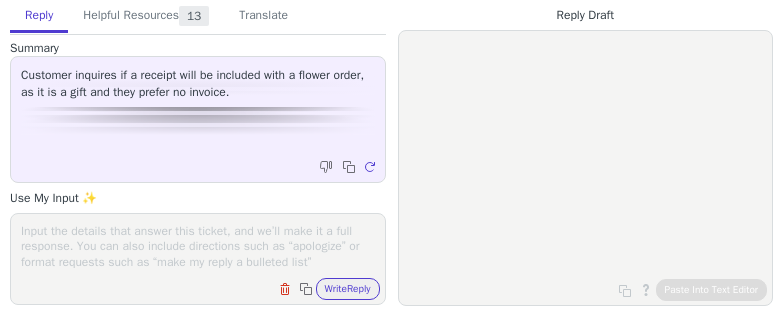 scroll, scrollTop: 0, scrollLeft: 0, axis: both 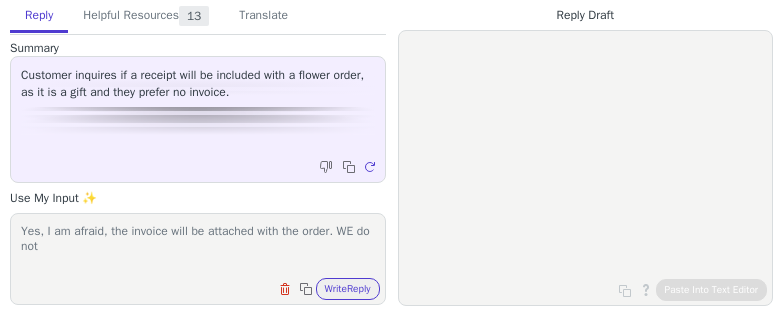 click on "Yes, I am afraid, the invoice will be attached with the order. WE do not" at bounding box center (198, 246) 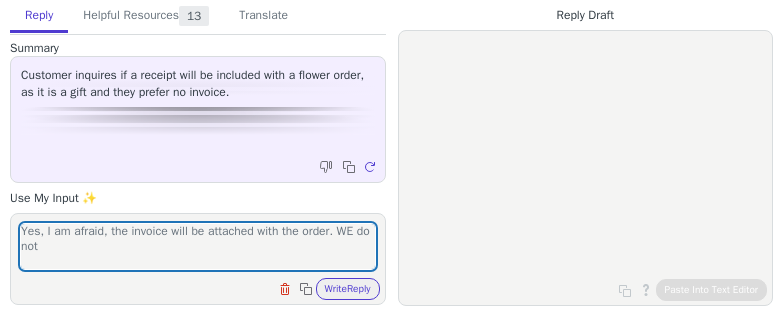 click on "Yes, I am afraid, the invoice will be attached with the order. WE do not  Clear field Copy to clipboard Write  Reply" at bounding box center (198, 259) 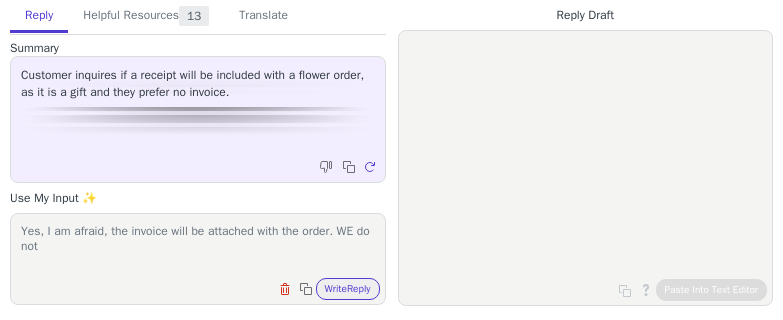 drag, startPoint x: 337, startPoint y: 229, endPoint x: 344, endPoint y: 243, distance: 15.652476 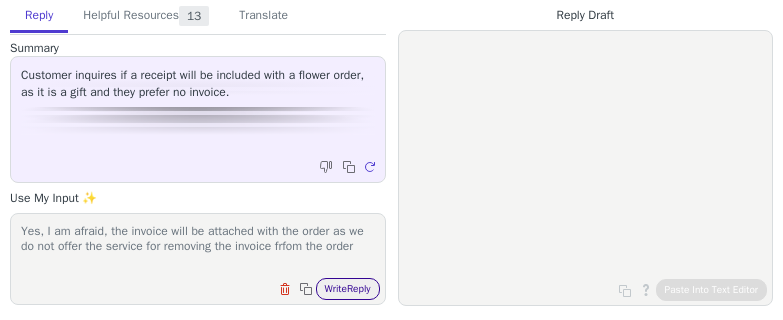 type on "Yes, I am afraid, the invoice will be attached with the order as we do not offer the service for removing the invoice frfom the order" 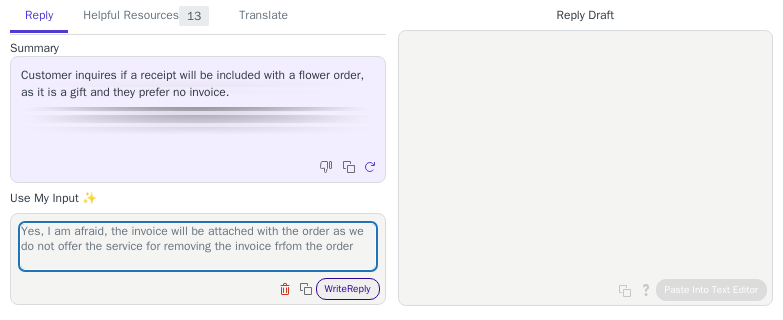 click on "Write  Reply" at bounding box center [348, 289] 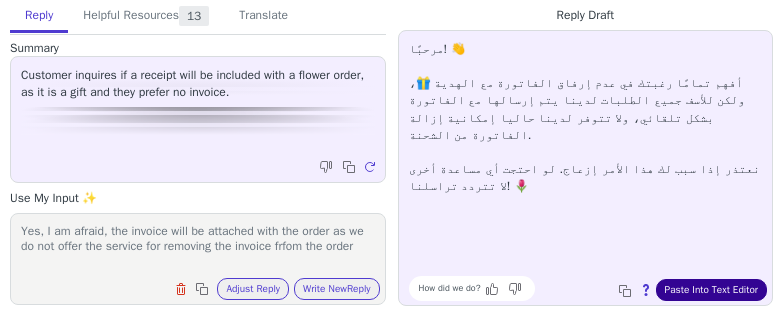 click on "Paste Into Text Editor" at bounding box center (711, 290) 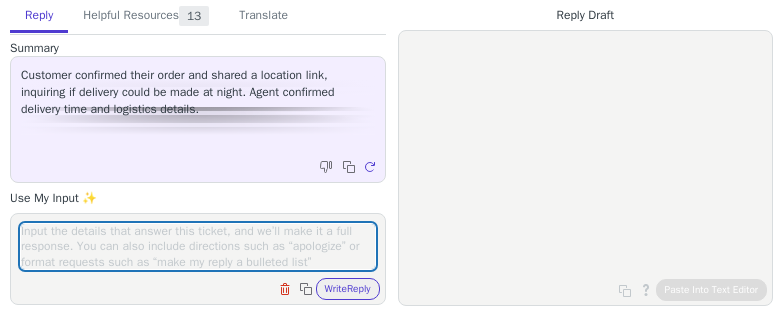 scroll, scrollTop: 0, scrollLeft: 0, axis: both 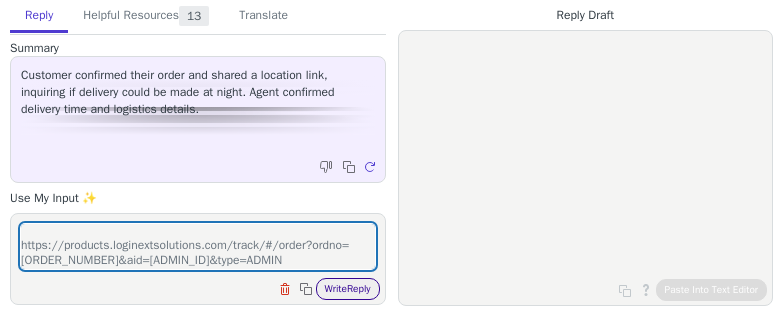type on "please find the tracking for your order given on the link:
https://products.loginextsolutions.com/track/#/order?ordno=[ORDER_NUMBER]&aid=[ADMIN_ID]&type=ADMIN" 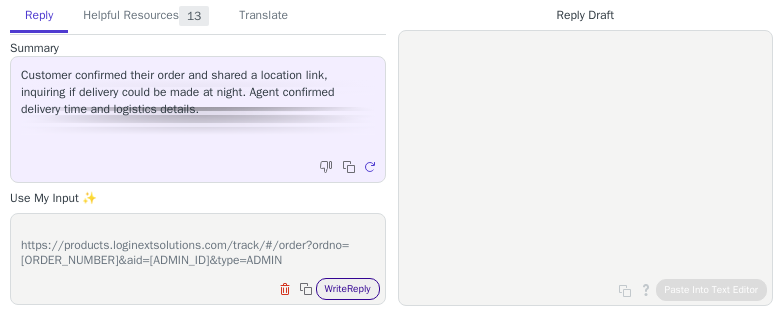 click on "Write  Reply" at bounding box center (348, 289) 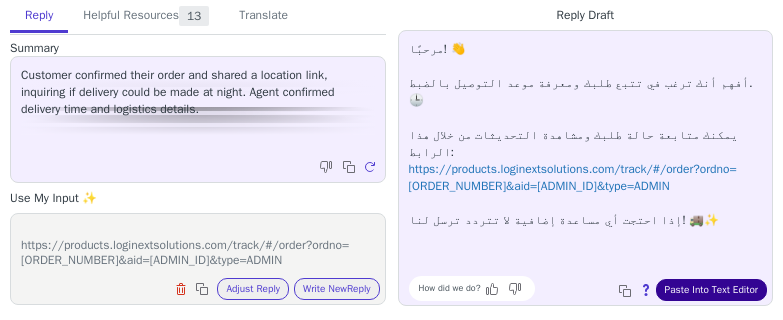 click on "Paste Into Text Editor" at bounding box center [711, 290] 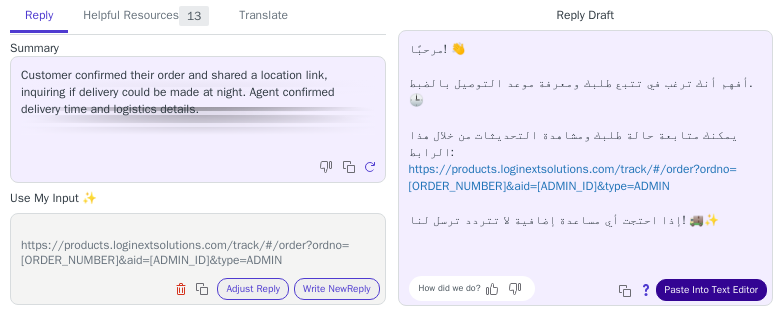 click on "Paste Into Text Editor" at bounding box center [711, 290] 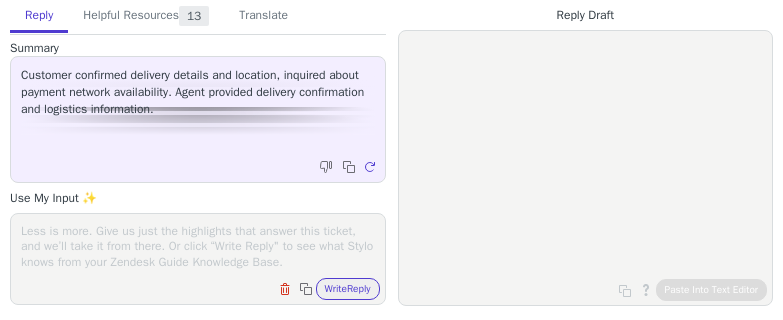 scroll, scrollTop: 0, scrollLeft: 0, axis: both 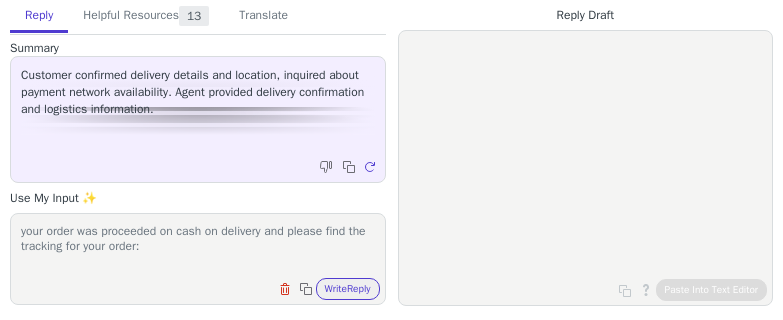 paste on "https://products.loginextsolutions.com/track/#/order?ordno=393613&aid=f612b42f-9ee1-415a-ac25-d082641ac054&type=ADMIN" 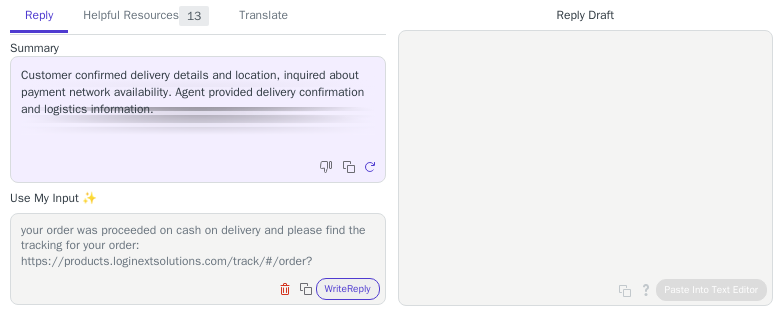 scroll, scrollTop: 32, scrollLeft: 0, axis: vertical 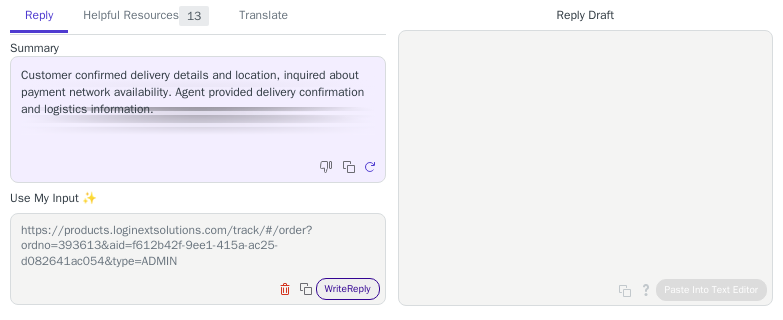 click on "Write  Reply" at bounding box center (348, 289) 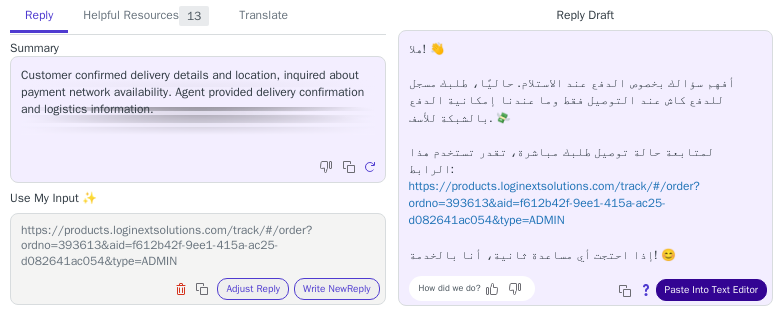 click on "Paste Into Text Editor" at bounding box center [711, 290] 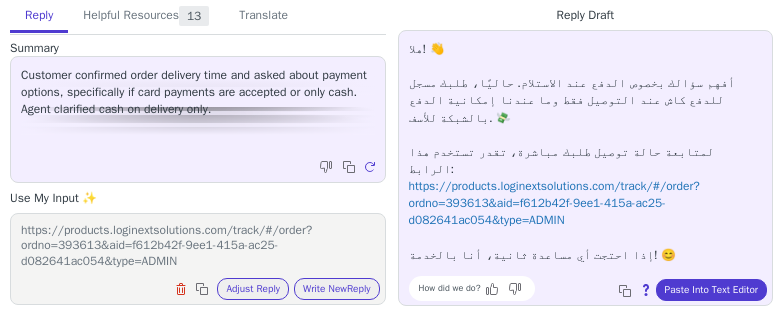 click on "your order was proceeded on cash on delivery and please find the tracking for your order:
https://products.loginextsolutions.com/track/#/order?ordno=393613&aid=f612b42f-9ee1-415a-ac25-d082641ac054&type=ADMIN" at bounding box center [198, 246] 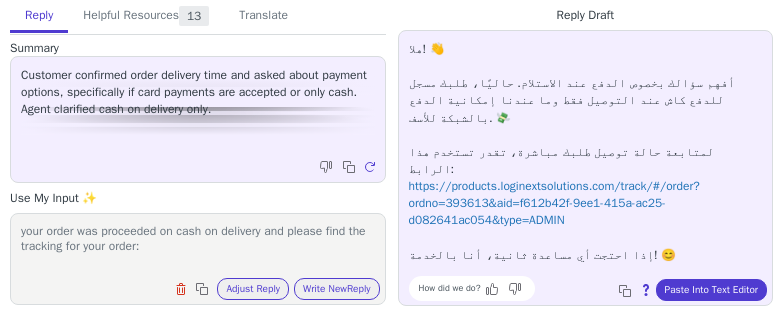 scroll, scrollTop: 0, scrollLeft: 0, axis: both 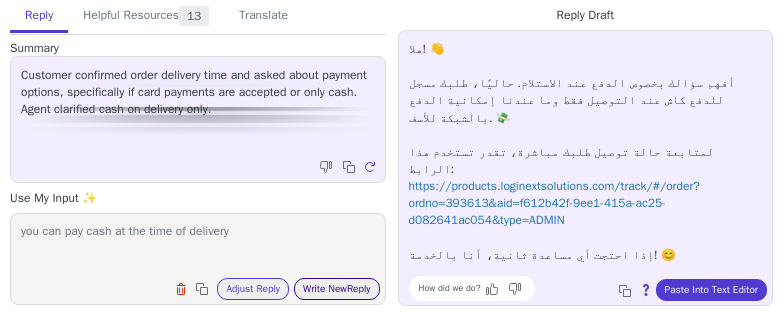 type on "you can pay cash at the time of delivery" 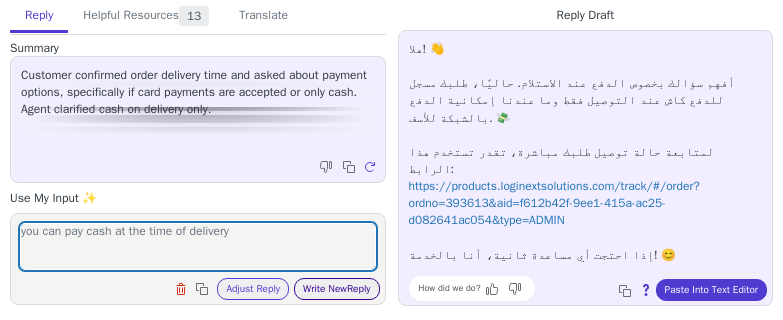 click on "Write New  Reply" at bounding box center [337, 289] 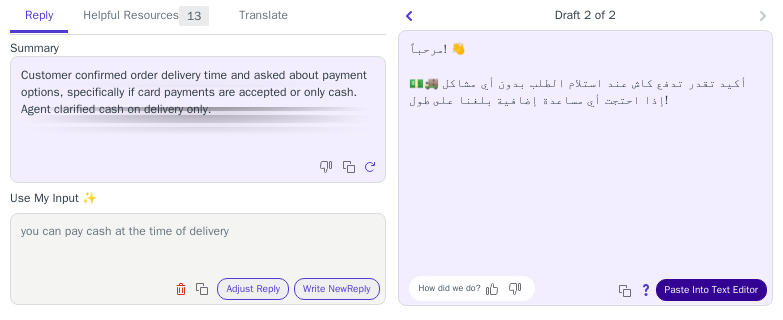 click on "Paste Into Text Editor" at bounding box center (711, 290) 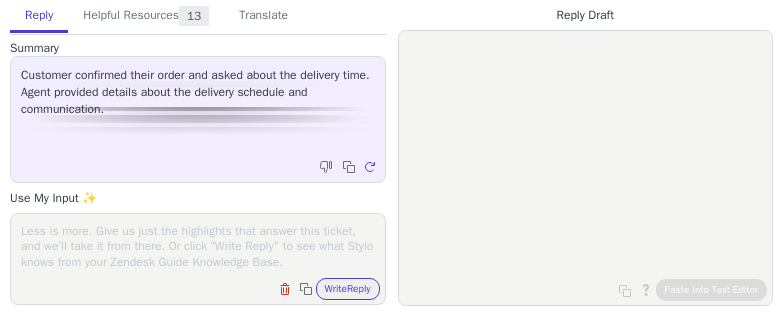 scroll, scrollTop: 0, scrollLeft: 0, axis: both 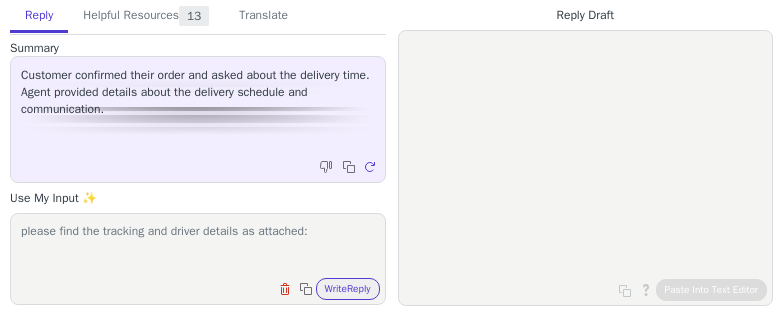 paste on "https://products.loginextsolutions.com/track/#/order?ordno=[ORDER_ID]&aid=[ADMIN_ID]&type=ADMIN" 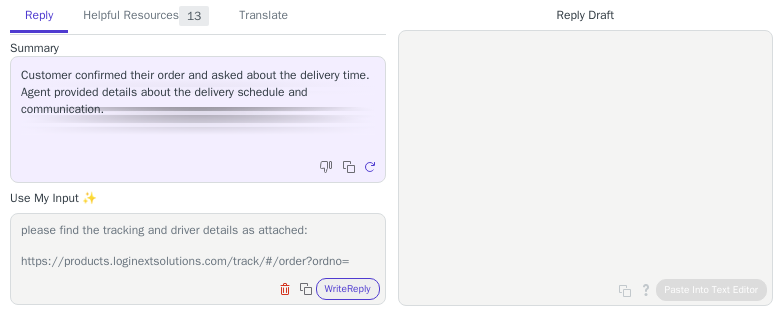 scroll, scrollTop: 32, scrollLeft: 0, axis: vertical 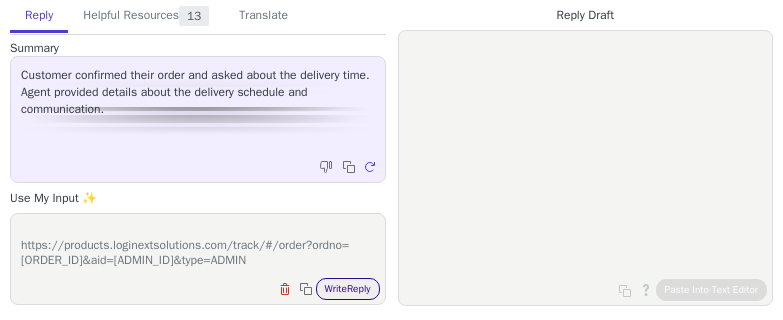 type on "please find the tracking and driver details as attached:
https://products.loginextsolutions.com/track/#/order?ordno=[ORDER_ID]&aid=[ADMIN_ID]&type=ADMIN" 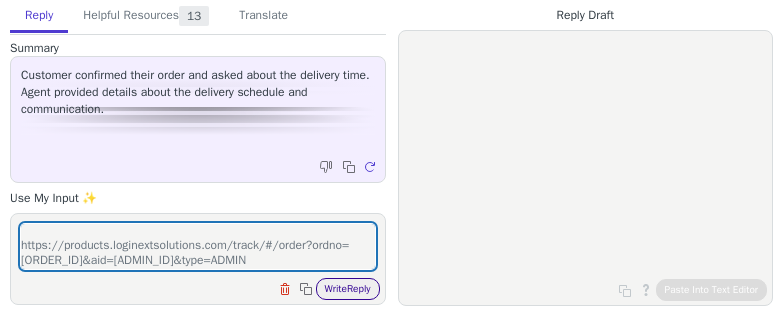 click on "Write  Reply" at bounding box center [348, 289] 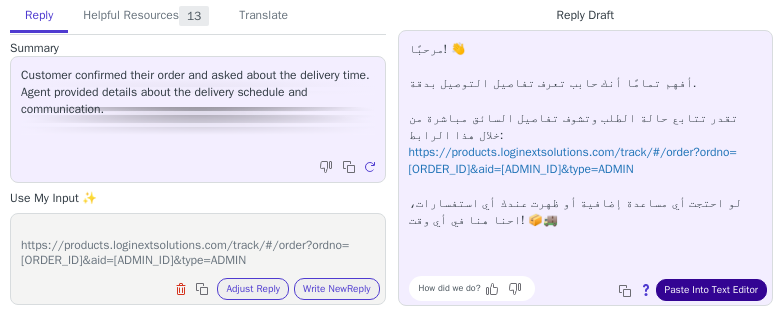 click on "Paste Into Text Editor" at bounding box center [711, 290] 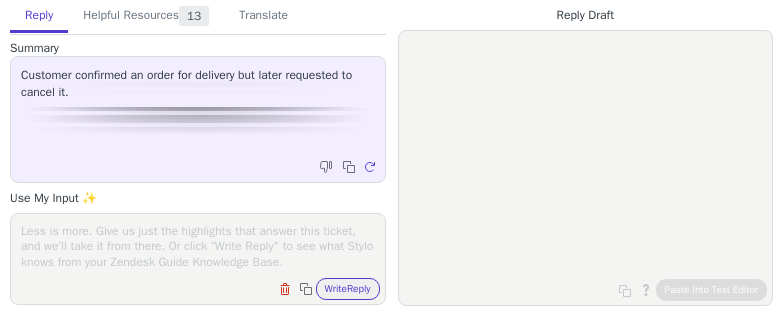 scroll, scrollTop: 0, scrollLeft: 0, axis: both 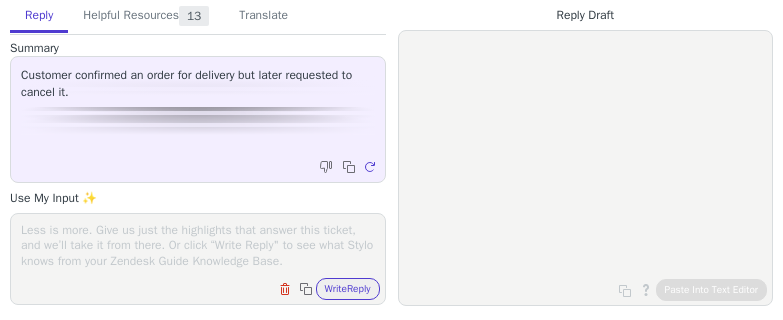 paste on "I understand your desire to cancel your order, and we apologize for any inconvenience.
Your order has been canceled as requested. If you need any further assistance, we are always here to help you. 😊✨" 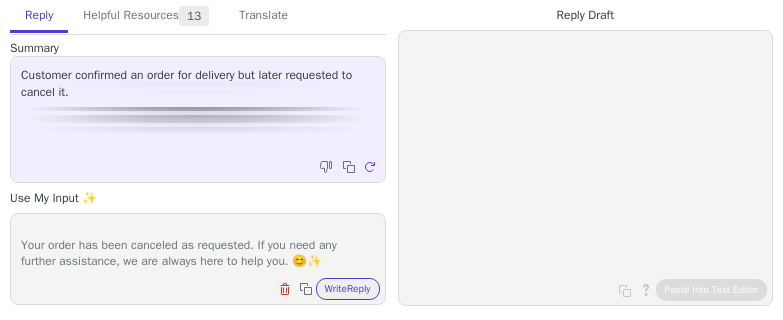 scroll, scrollTop: 0, scrollLeft: 0, axis: both 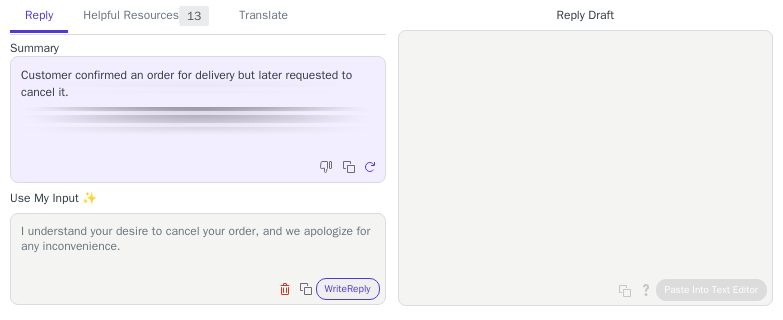 click on "I understand your desire to cancel your order, and we apologize for any inconvenience.
Your order has been canceled as requested. If you need any further assistance, we are always here to help you. 😊✨" at bounding box center [198, 246] 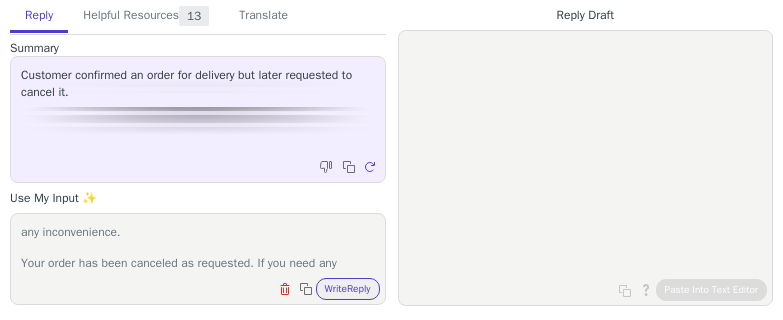 scroll, scrollTop: 0, scrollLeft: 0, axis: both 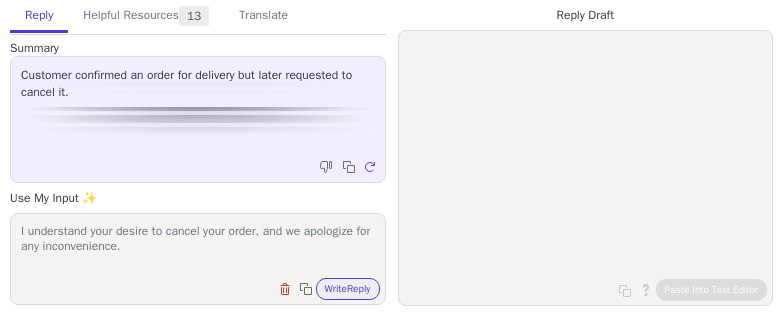 click on "I understand your desire to cancel your order, and we apologize for any inconvenience.
Your order has been canceled as requested. If you need any further assistance, we are always here to help you. 😊✨" at bounding box center (198, 246) 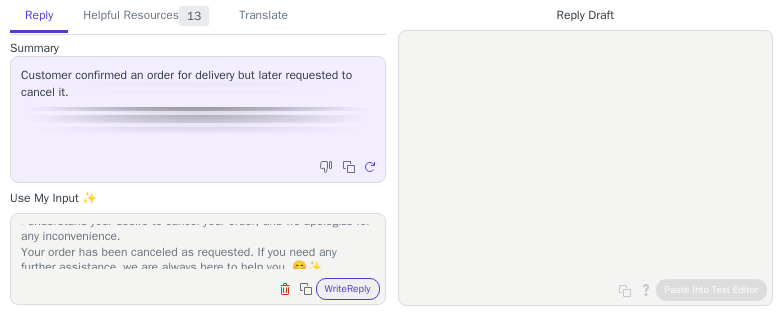 scroll, scrollTop: 0, scrollLeft: 0, axis: both 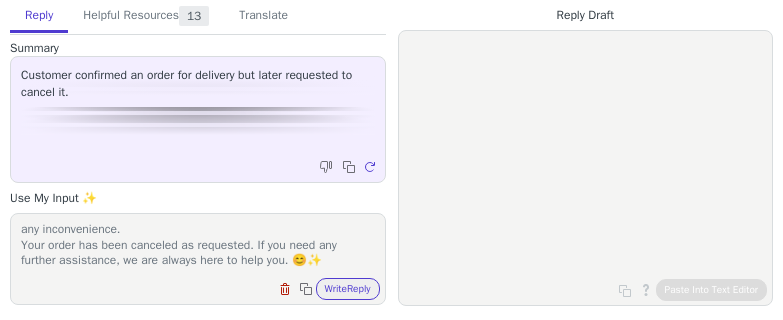 drag, startPoint x: 254, startPoint y: 256, endPoint x: 280, endPoint y: 286, distance: 39.698868 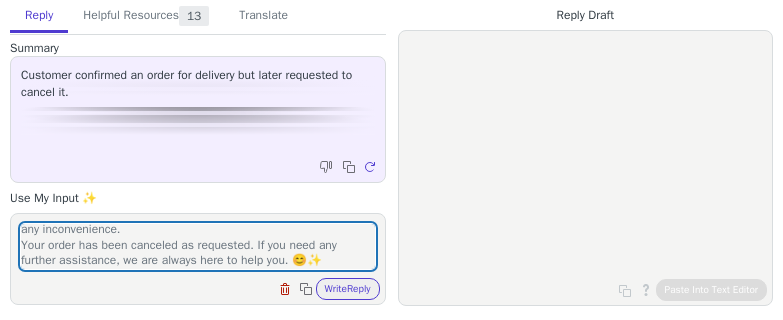 click at bounding box center [287, 291] 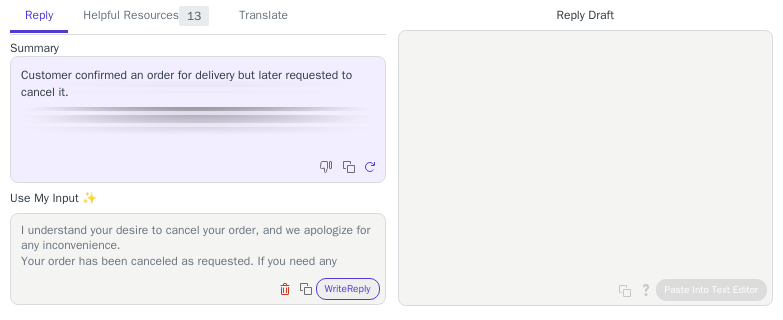 scroll, scrollTop: 0, scrollLeft: 0, axis: both 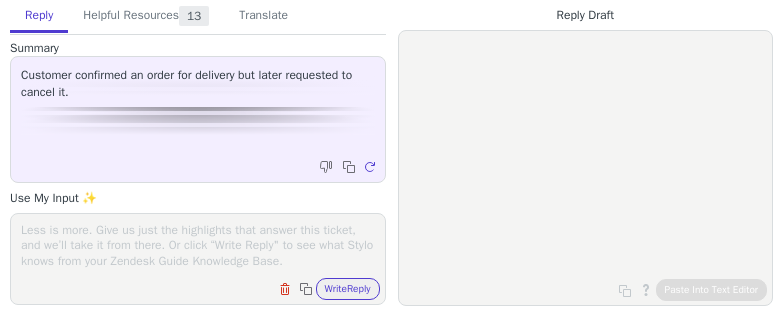 click at bounding box center [198, 246] 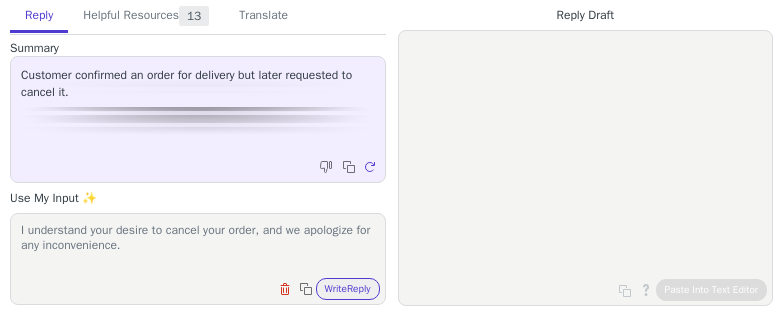 scroll, scrollTop: 62, scrollLeft: 0, axis: vertical 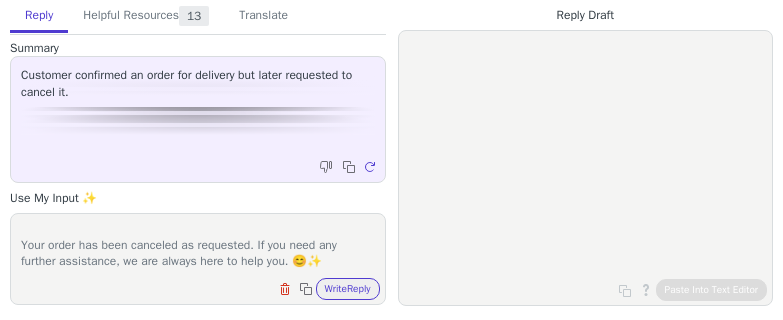click on "I understand your desire to cancel your order, and we apologize for any inconvenience.
Your order has been canceled as requested. If you need any further assistance, we are always here to help you. 😊✨" at bounding box center [198, 246] 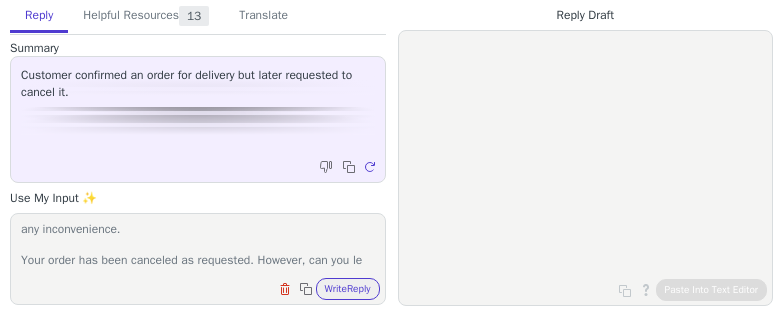 scroll, scrollTop: 46, scrollLeft: 0, axis: vertical 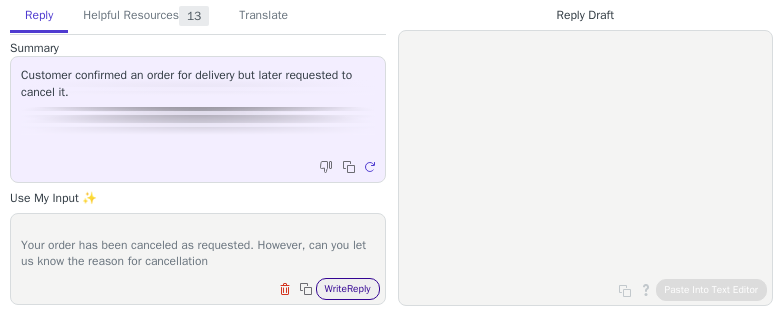 type on "I understand your desire to cancel your order, and we apologize for any inconvenience.
Your order has been canceled as requested. However, can you let us know the reason for cancellation" 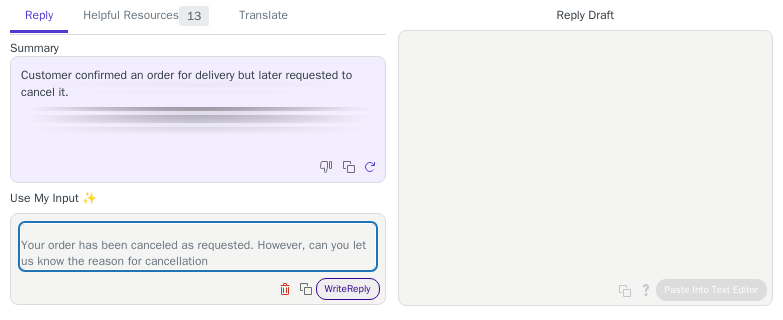 click on "Write  Reply" at bounding box center (348, 289) 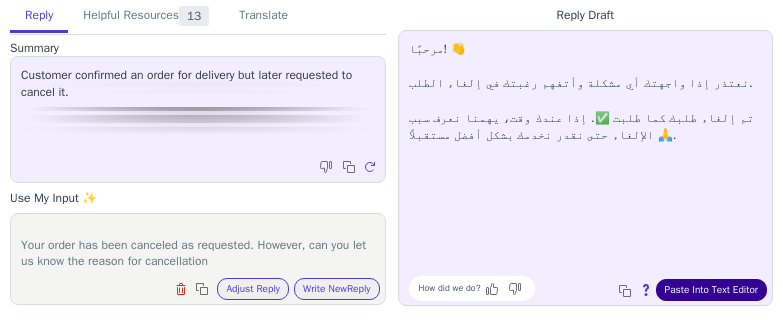 click on "Paste Into Text Editor" at bounding box center [711, 290] 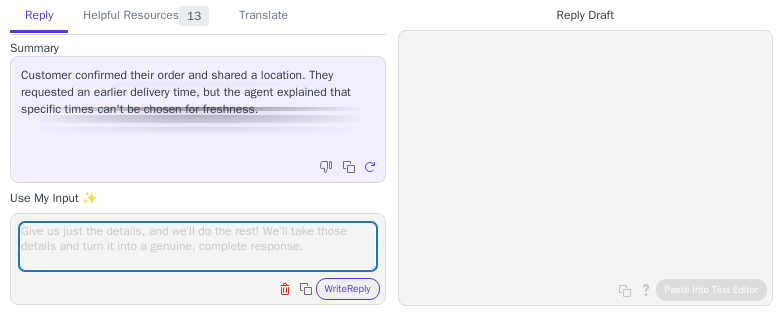scroll, scrollTop: 0, scrollLeft: 0, axis: both 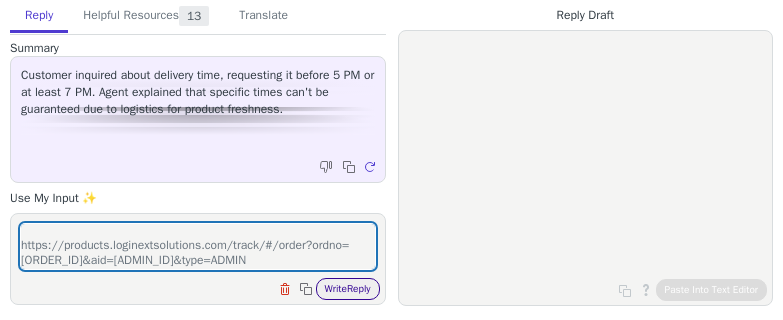 type on "please find your tracking and driver details as attached below:
https://products.loginextsolutions.com/track/#/order?ordno=393611&aid=f612b42f-9ee1-415a-ac25-d082641ac054&type=ADMIN" 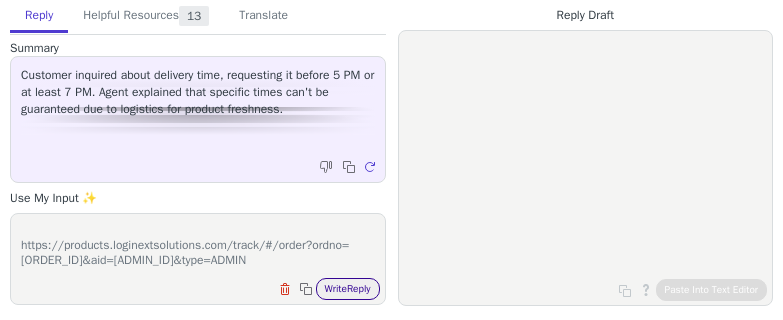 click on "Write  Reply" at bounding box center [348, 289] 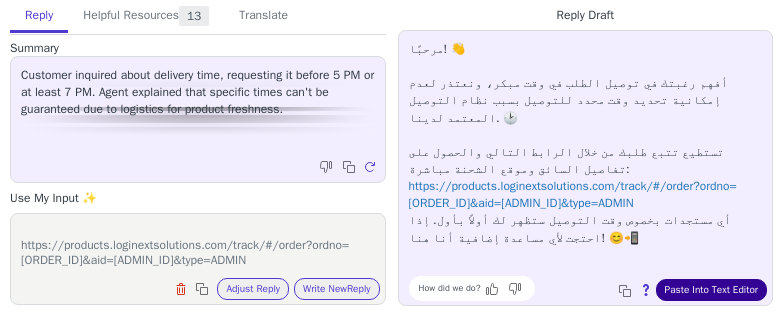 click on "Paste Into Text Editor" at bounding box center [711, 290] 